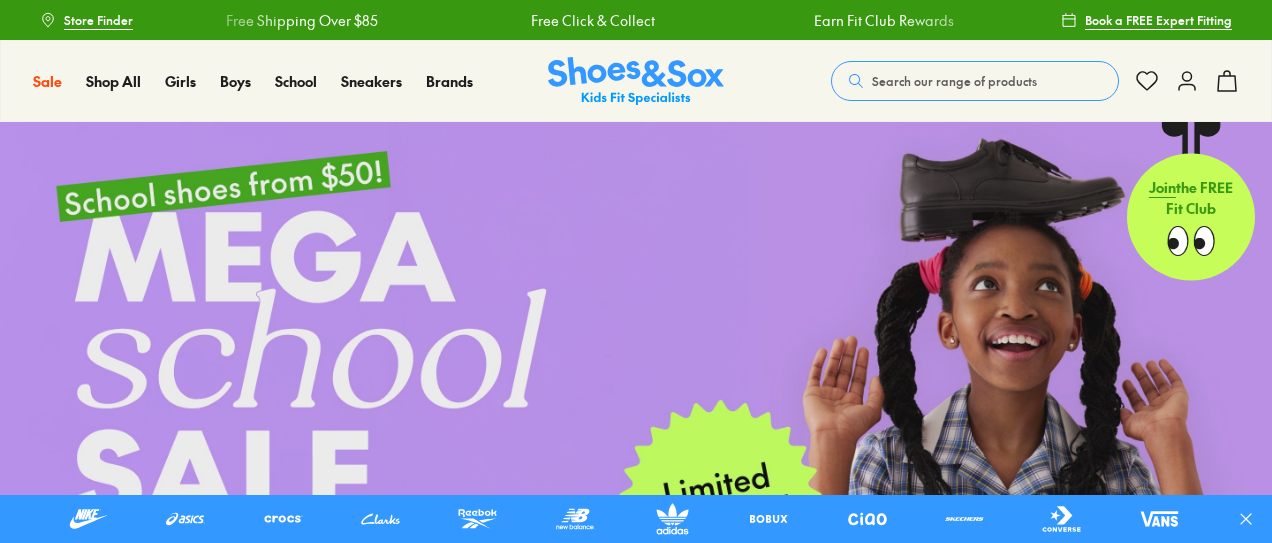 scroll, scrollTop: 0, scrollLeft: 0, axis: both 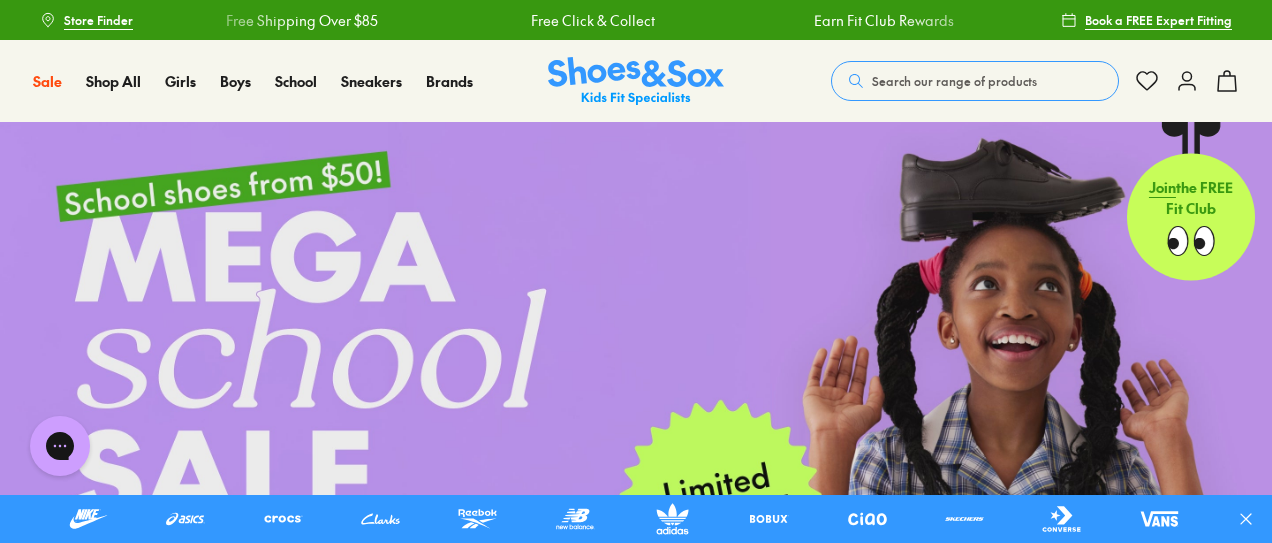 click on "Search our range of products" at bounding box center [954, 81] 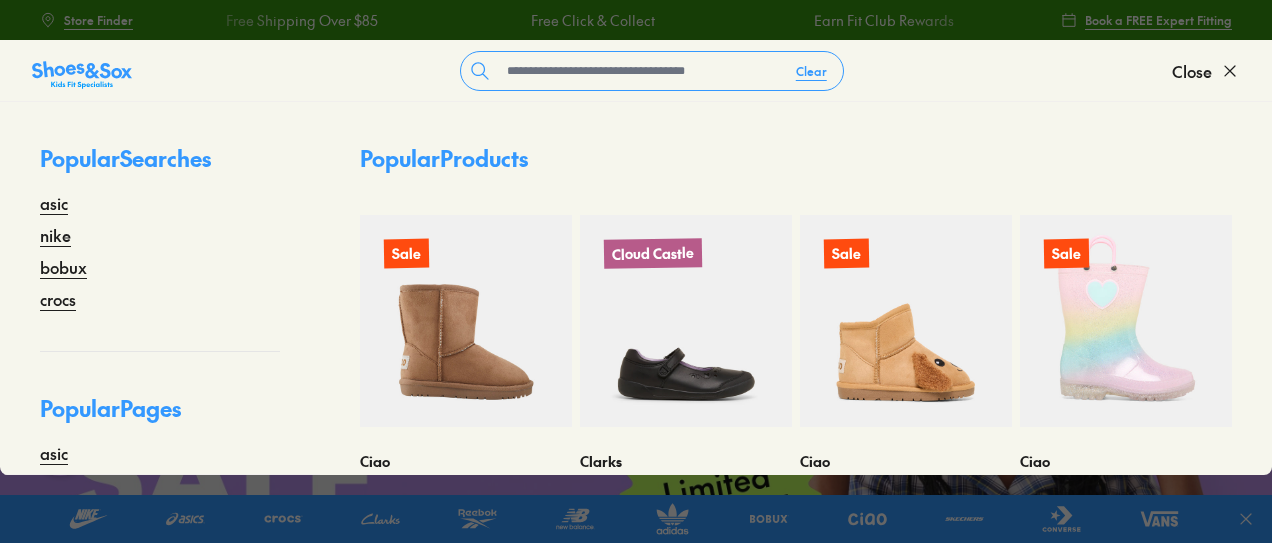 click on "Clear" at bounding box center (652, 71) 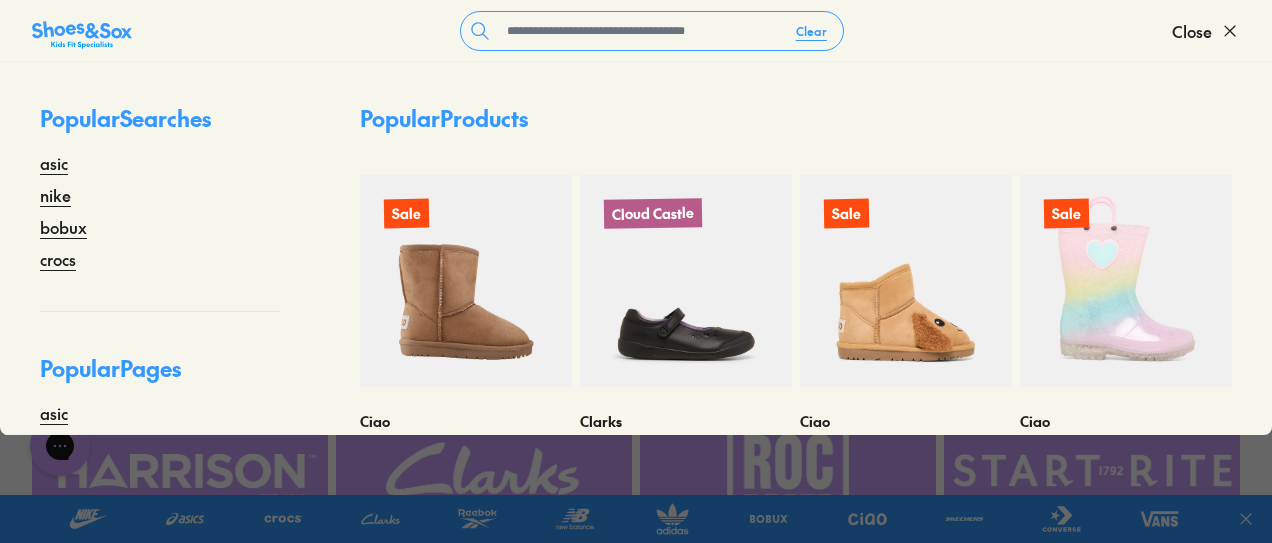 scroll, scrollTop: 475, scrollLeft: 0, axis: vertical 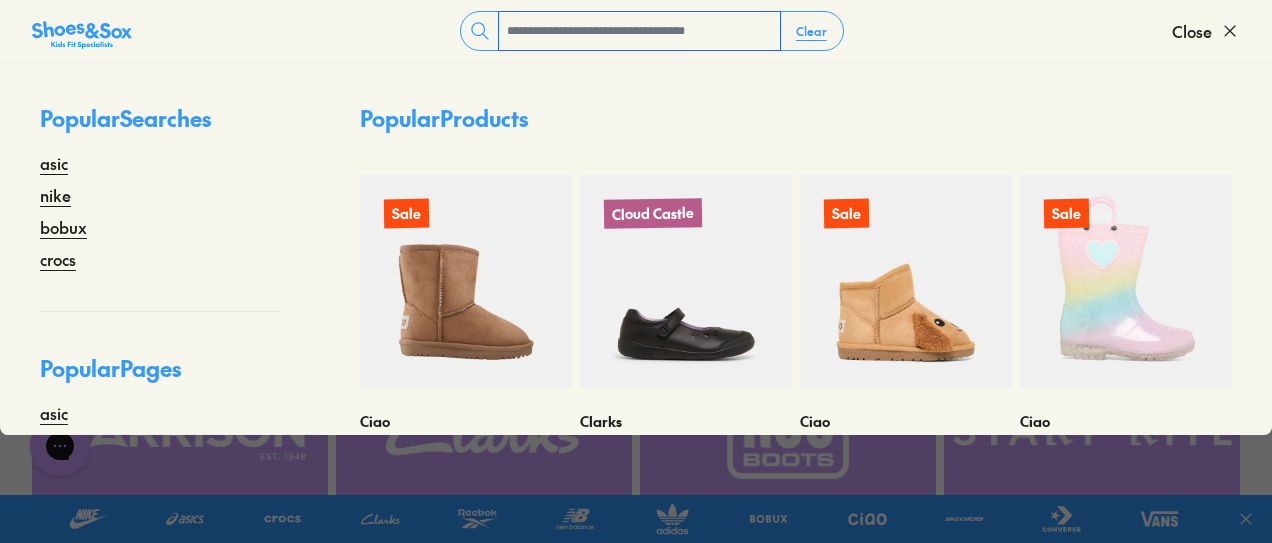 click at bounding box center (639, 31) 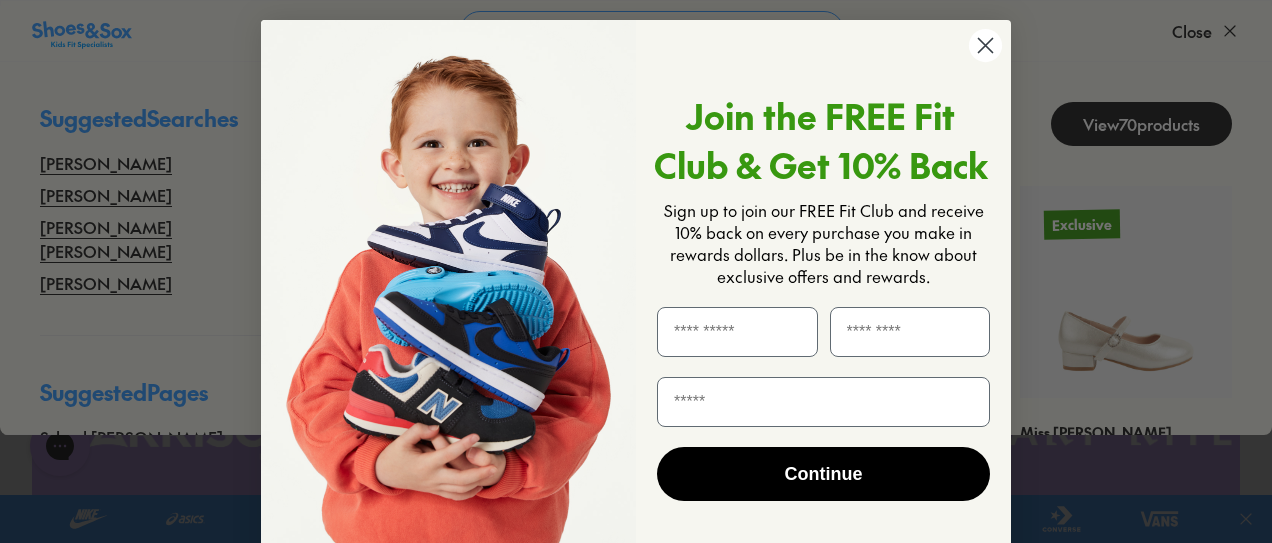 click 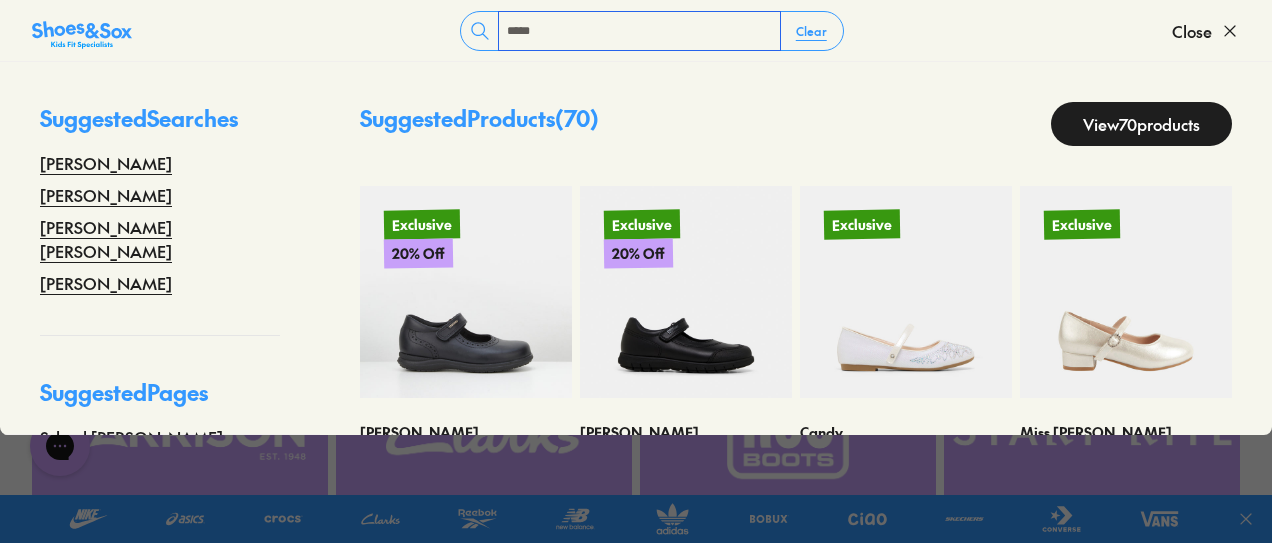click on "****" at bounding box center [639, 31] 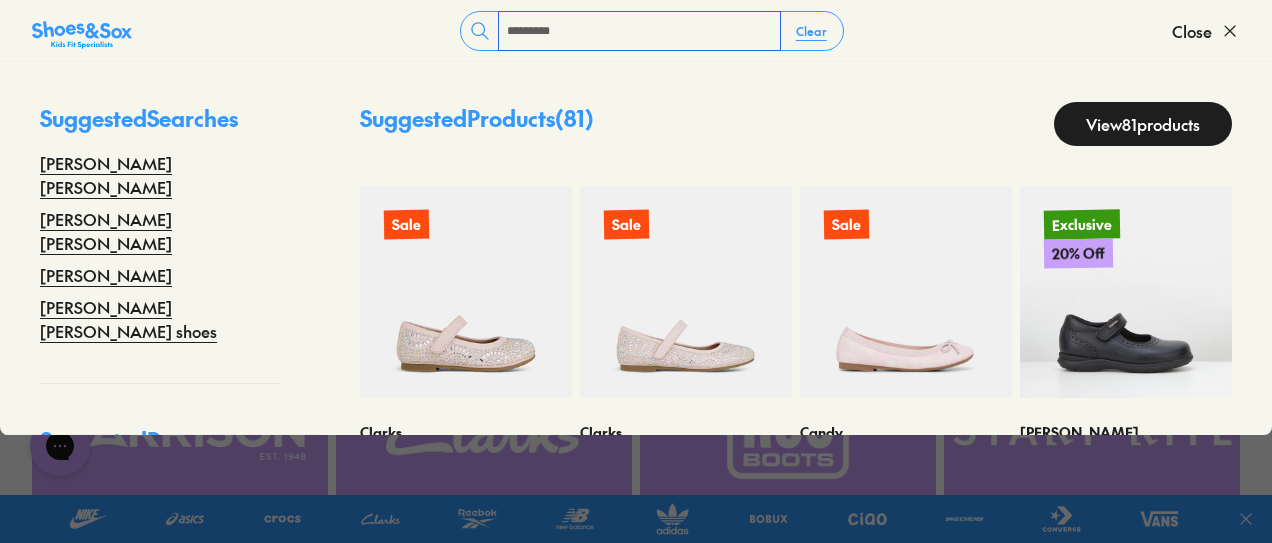 type on "*********" 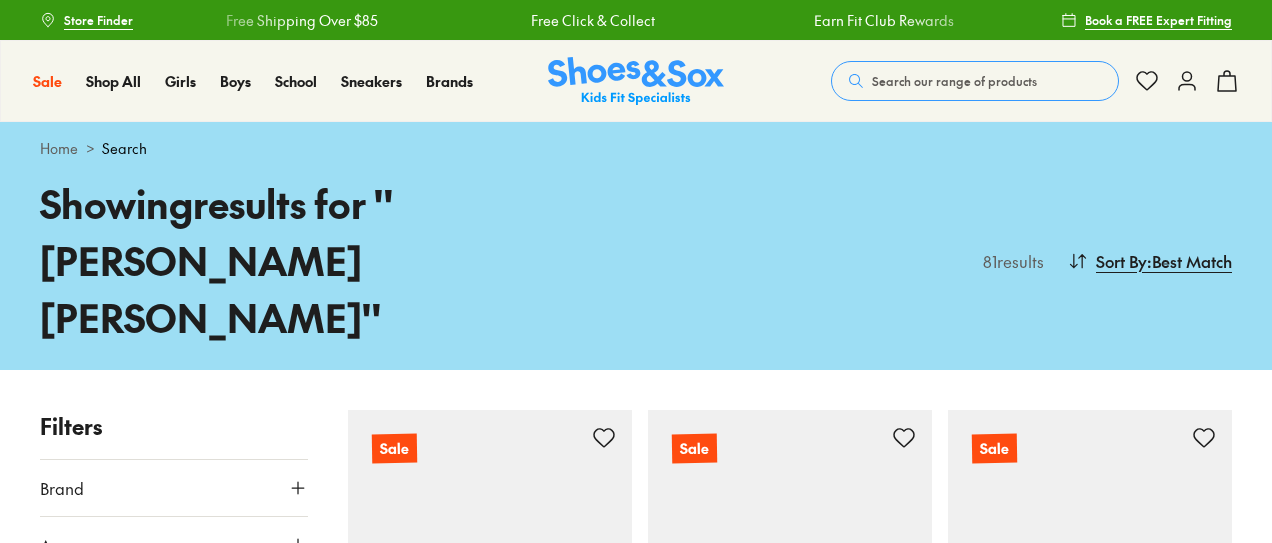 scroll, scrollTop: 0, scrollLeft: 0, axis: both 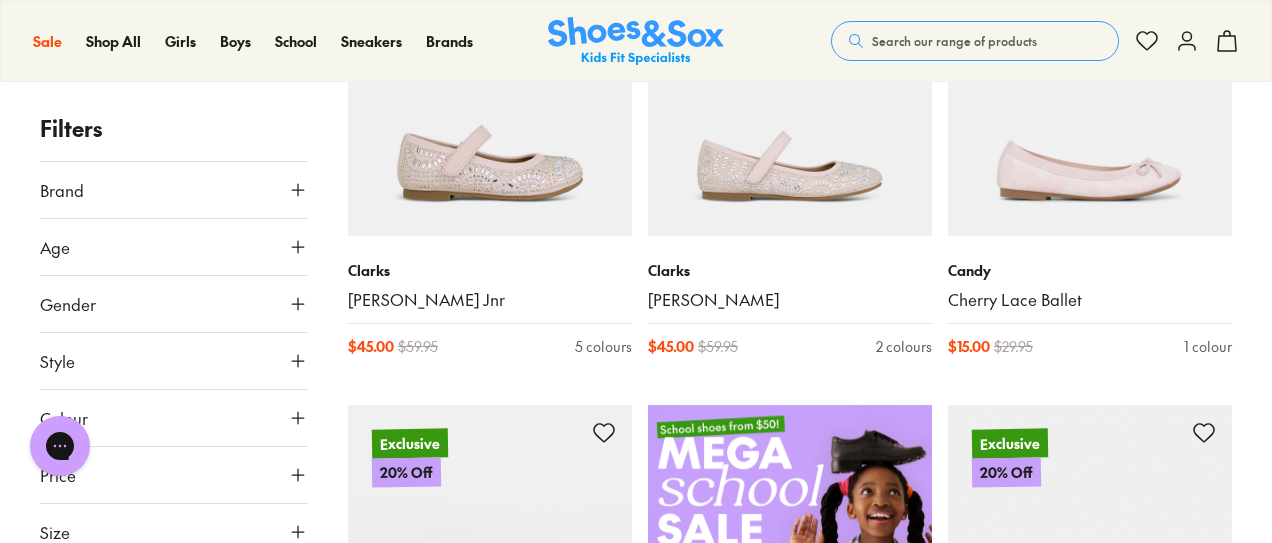click 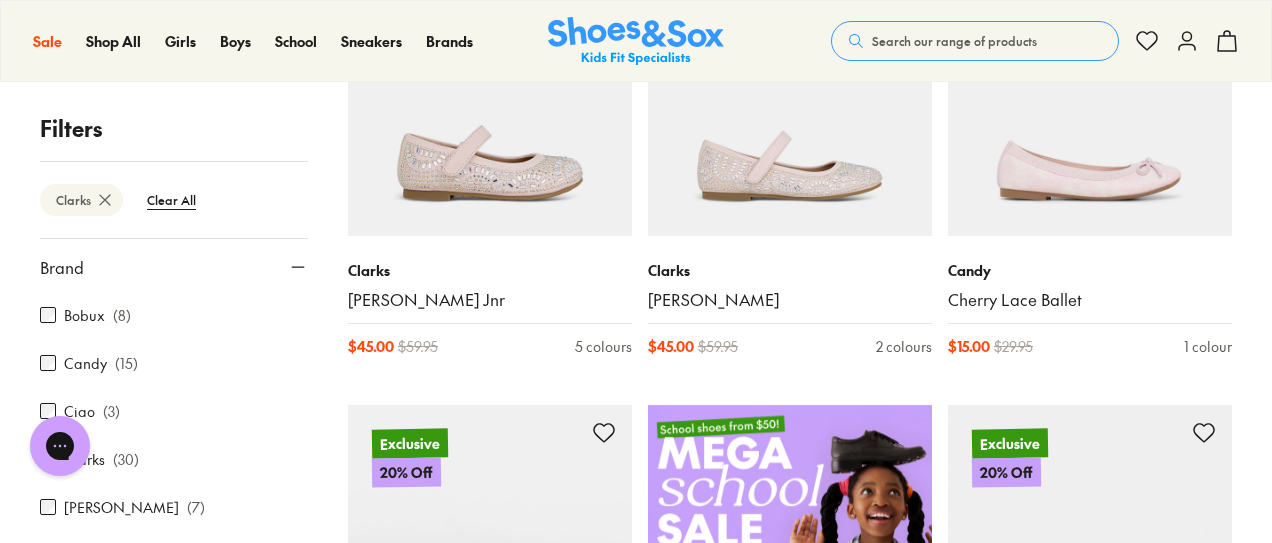 scroll, scrollTop: 156, scrollLeft: 0, axis: vertical 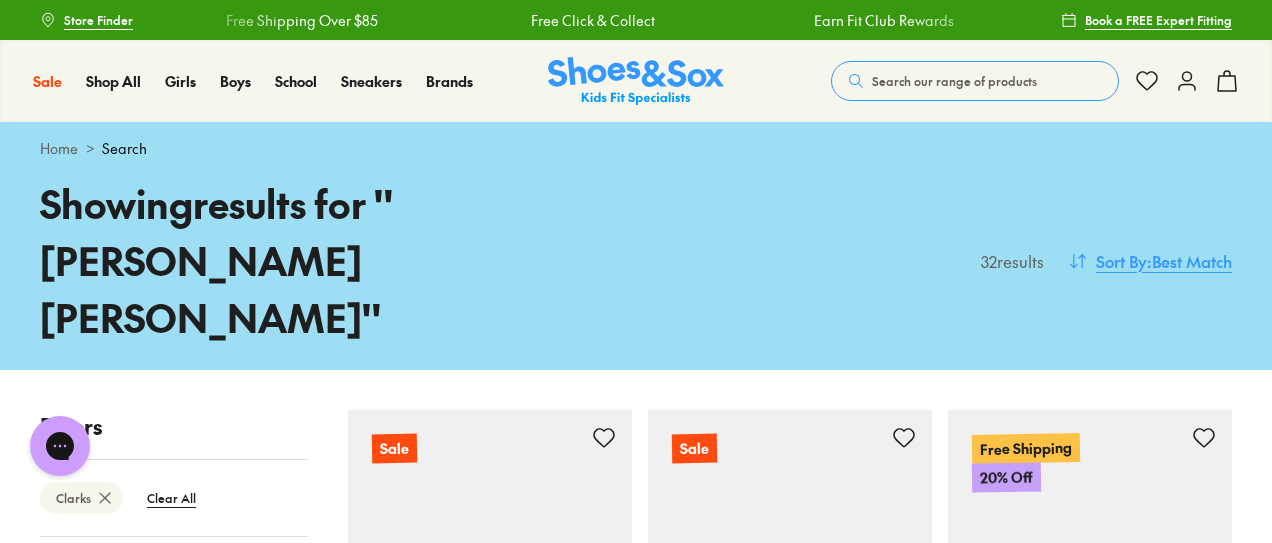click on ":  Best Match" at bounding box center [1189, 261] 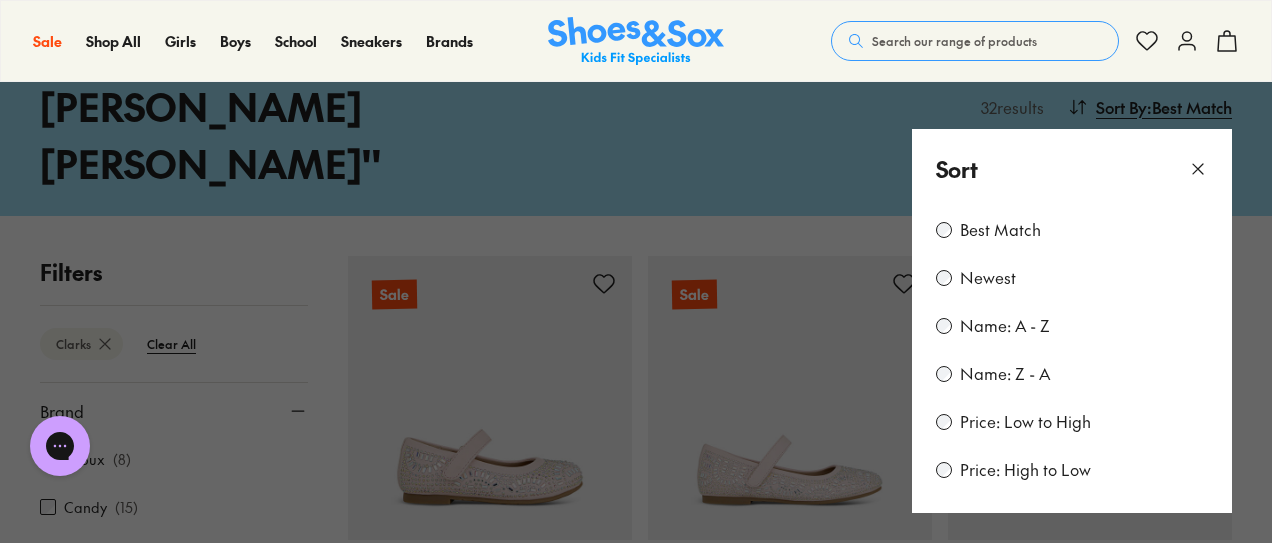 scroll, scrollTop: 156, scrollLeft: 0, axis: vertical 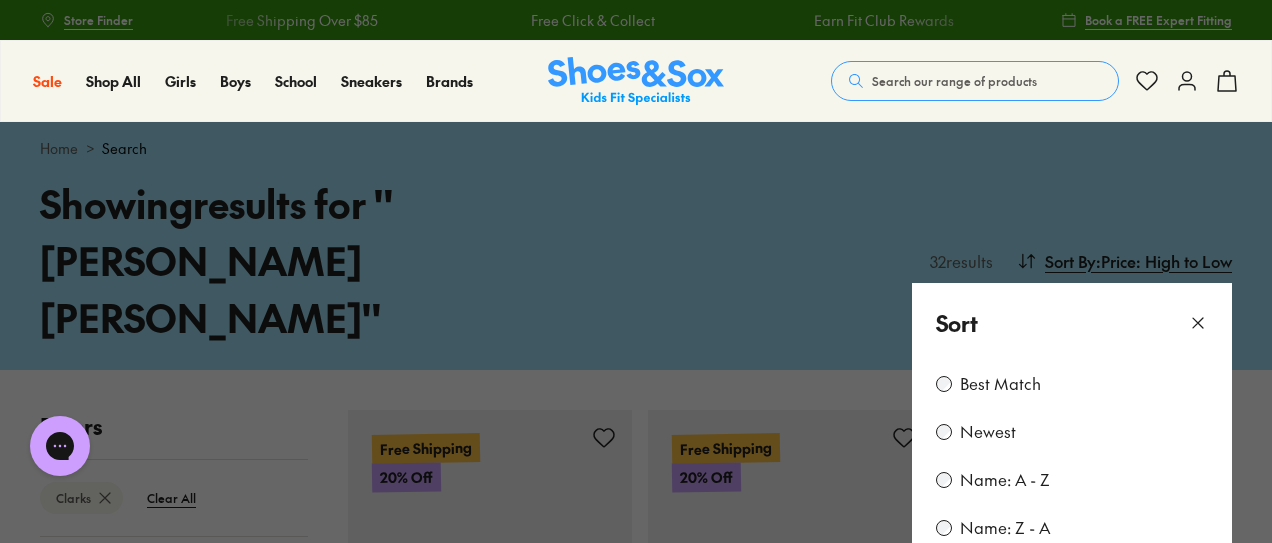 click at bounding box center (636, 271) 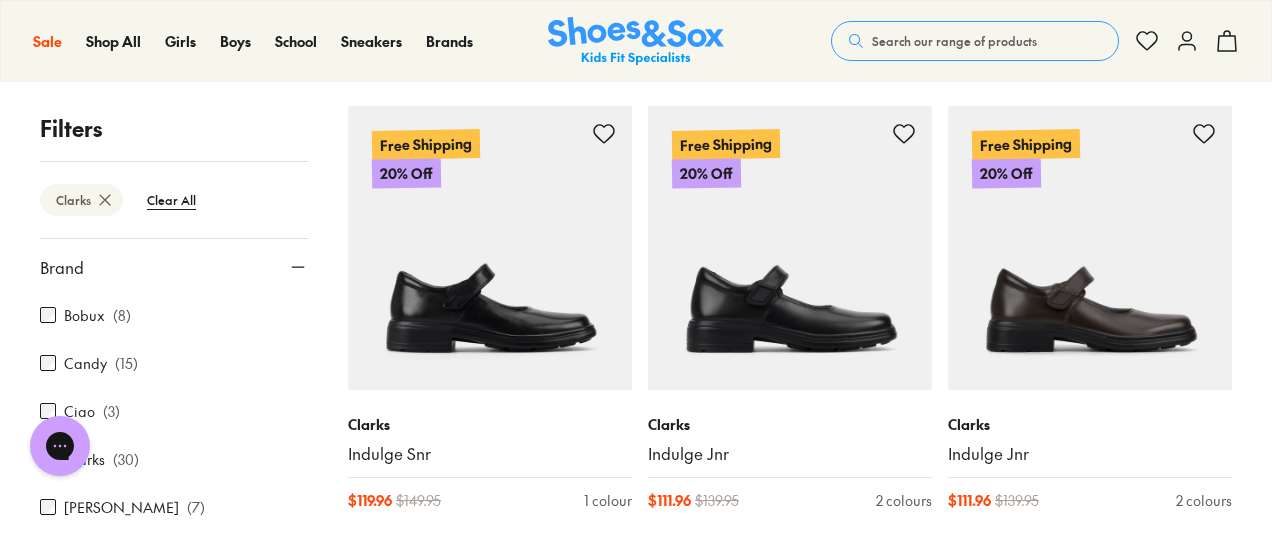 scroll, scrollTop: 236, scrollLeft: 0, axis: vertical 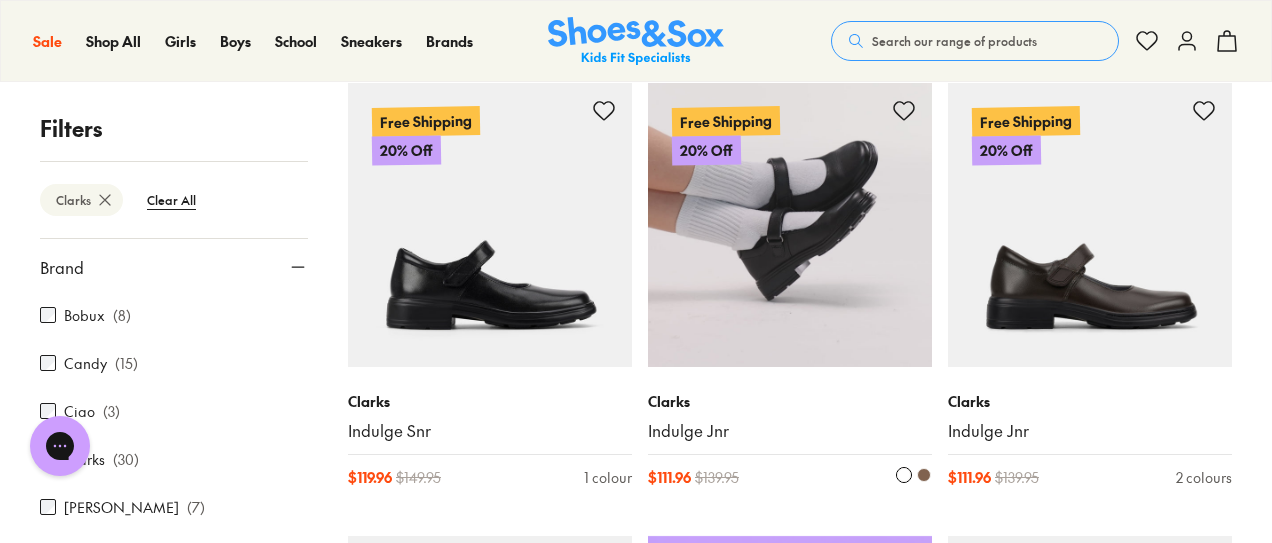 click at bounding box center [790, 225] 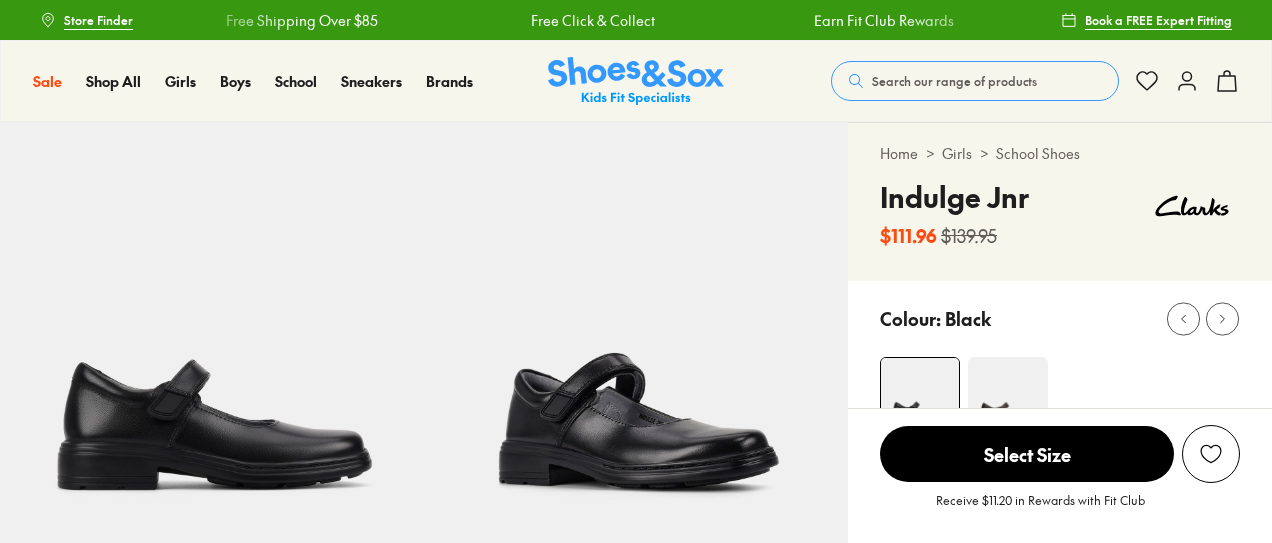 scroll, scrollTop: 0, scrollLeft: 0, axis: both 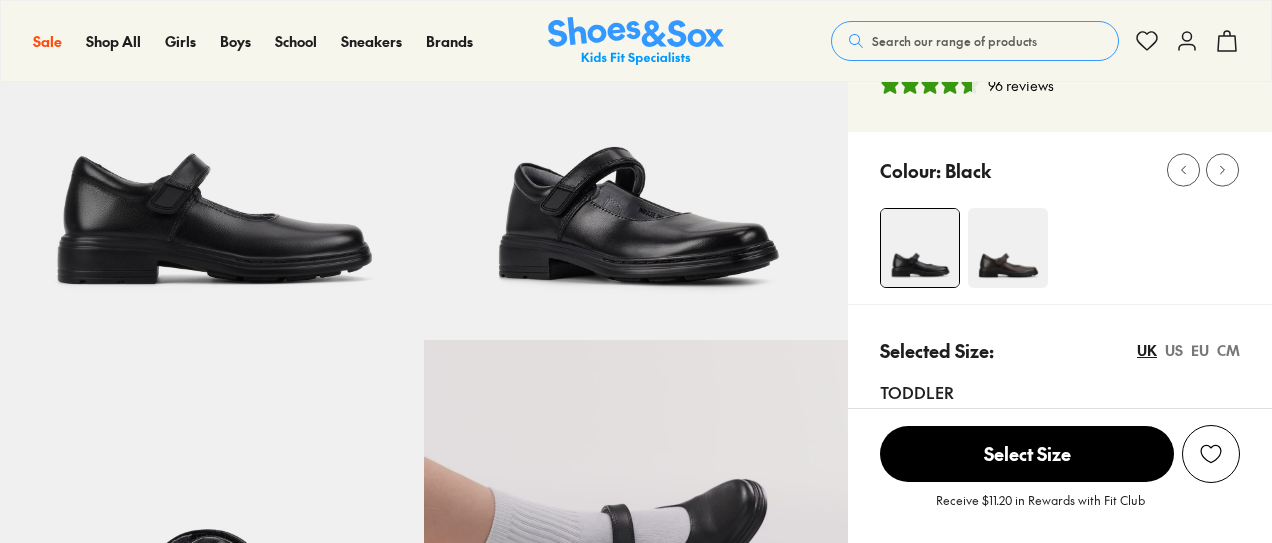 select on "*" 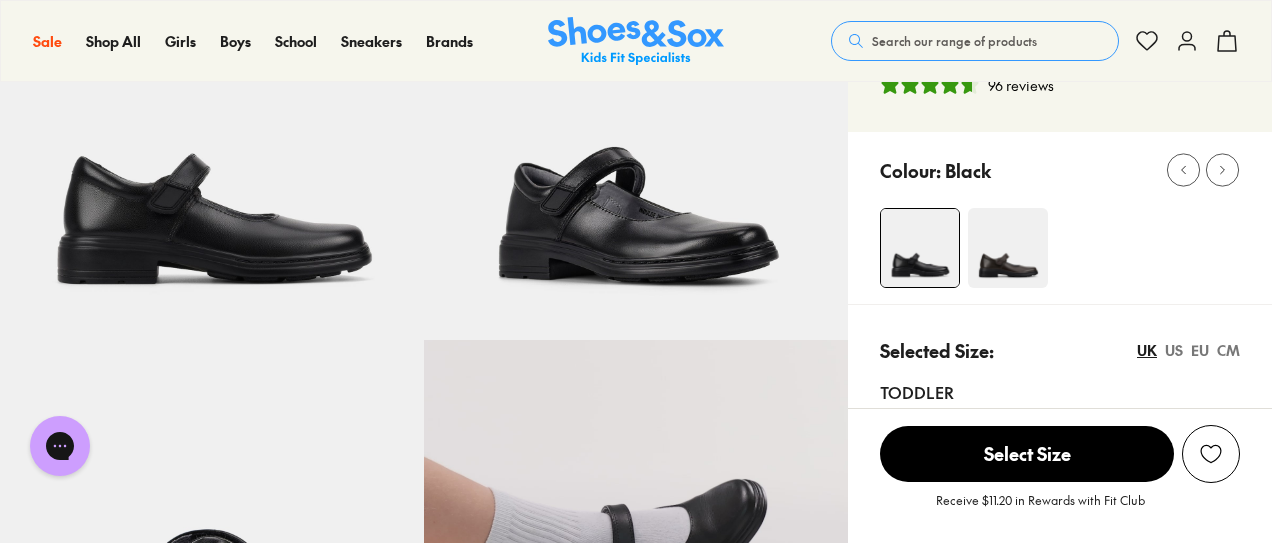 scroll, scrollTop: 0, scrollLeft: 0, axis: both 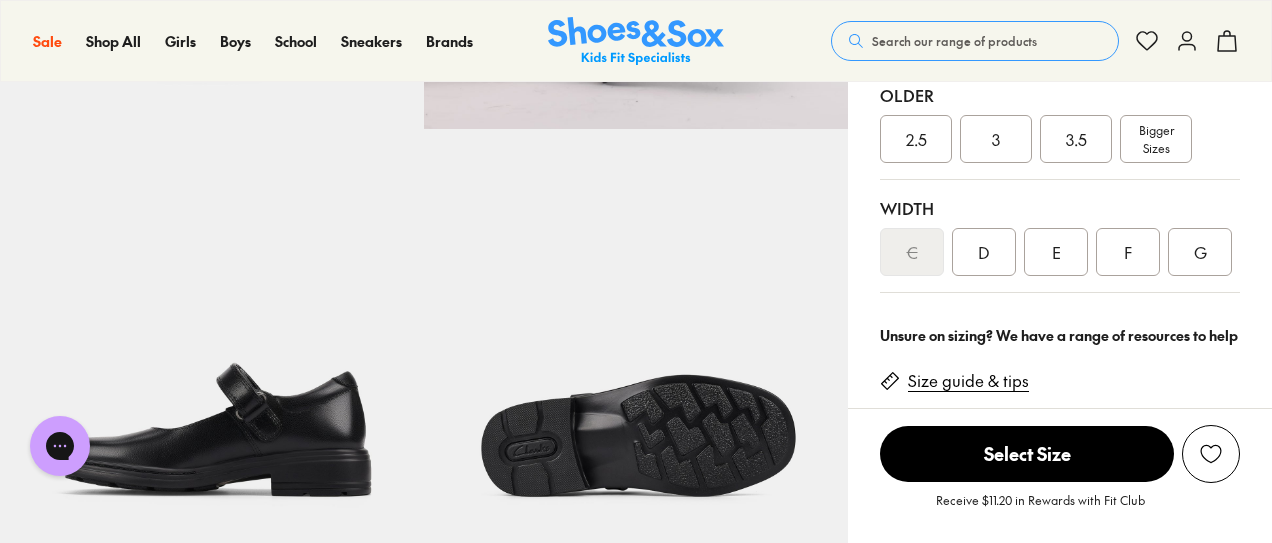 click on "Size guide & tips" at bounding box center (968, 381) 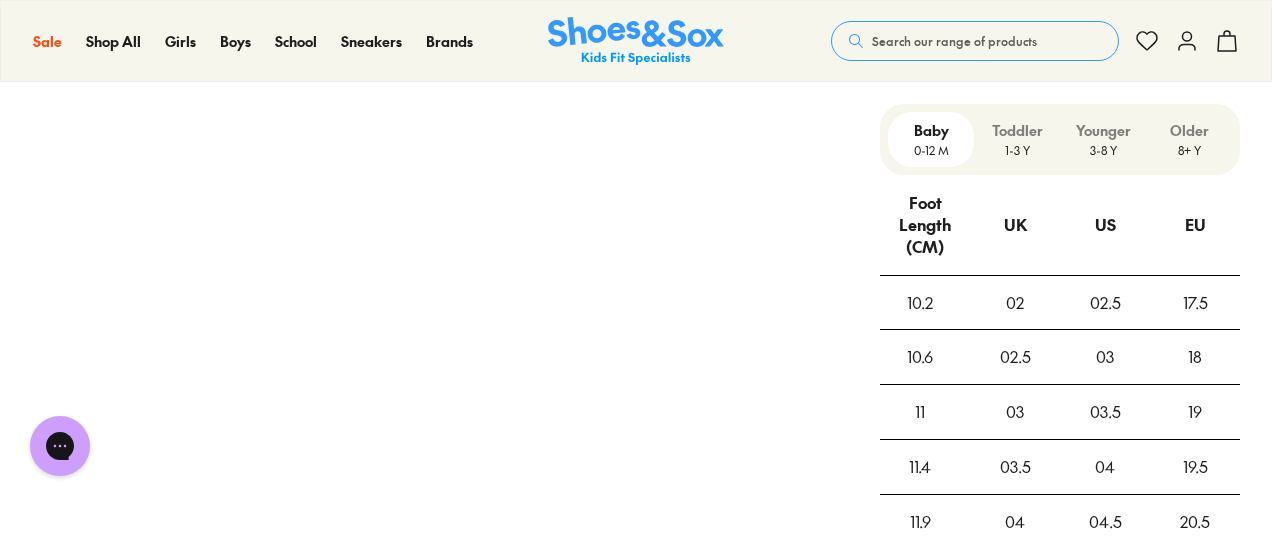 scroll, scrollTop: 1762, scrollLeft: 0, axis: vertical 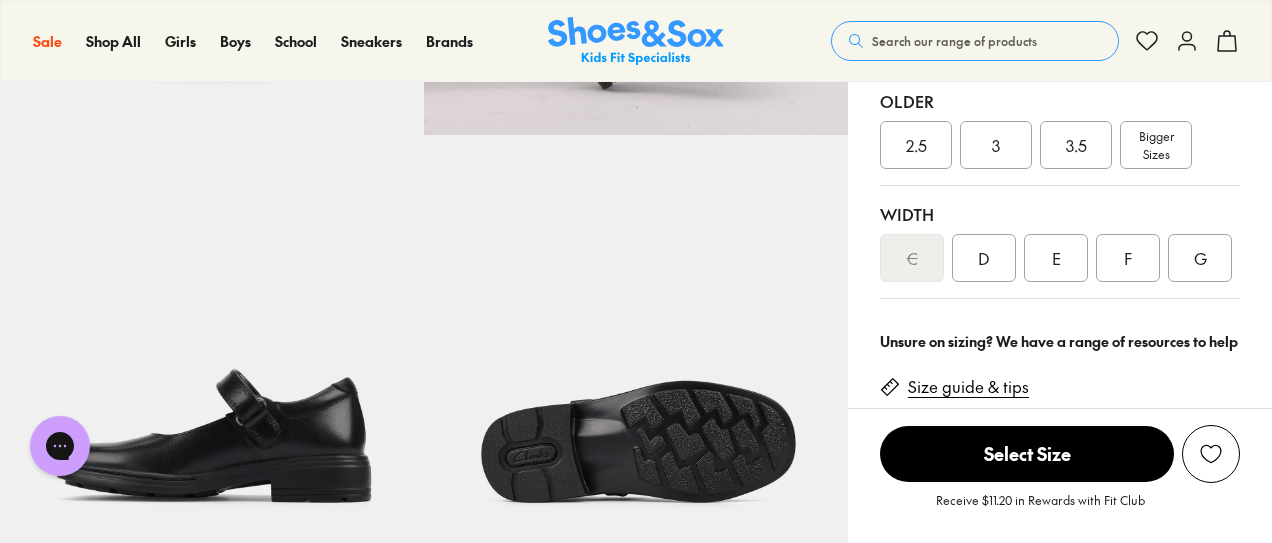 click on "G" at bounding box center [1200, 258] 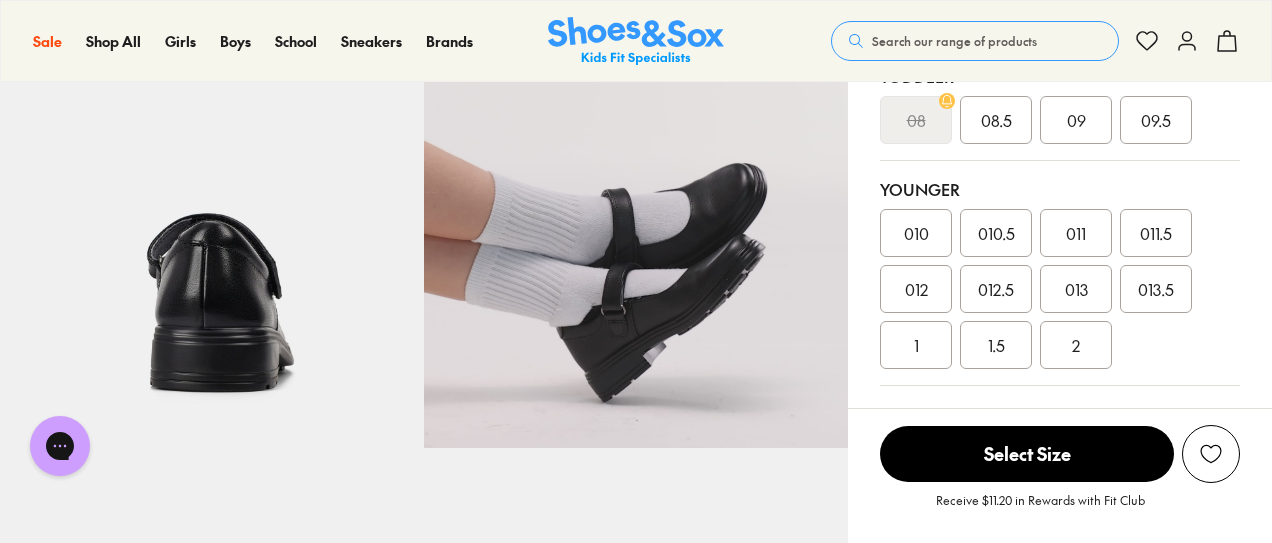 scroll, scrollTop: 543, scrollLeft: 0, axis: vertical 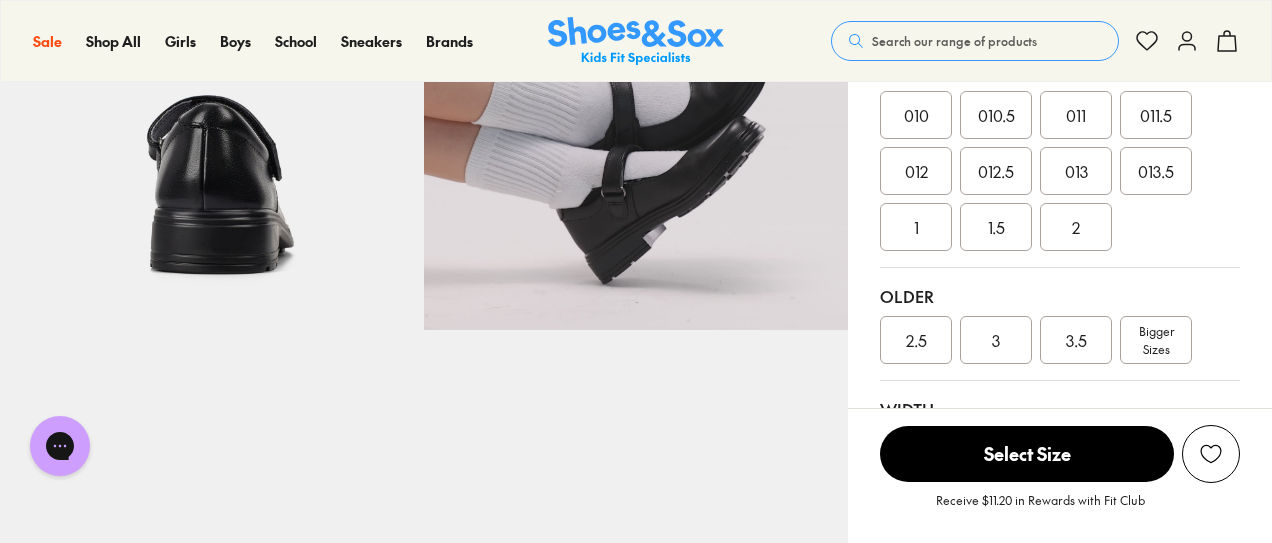 click on "013.5" at bounding box center (1156, 171) 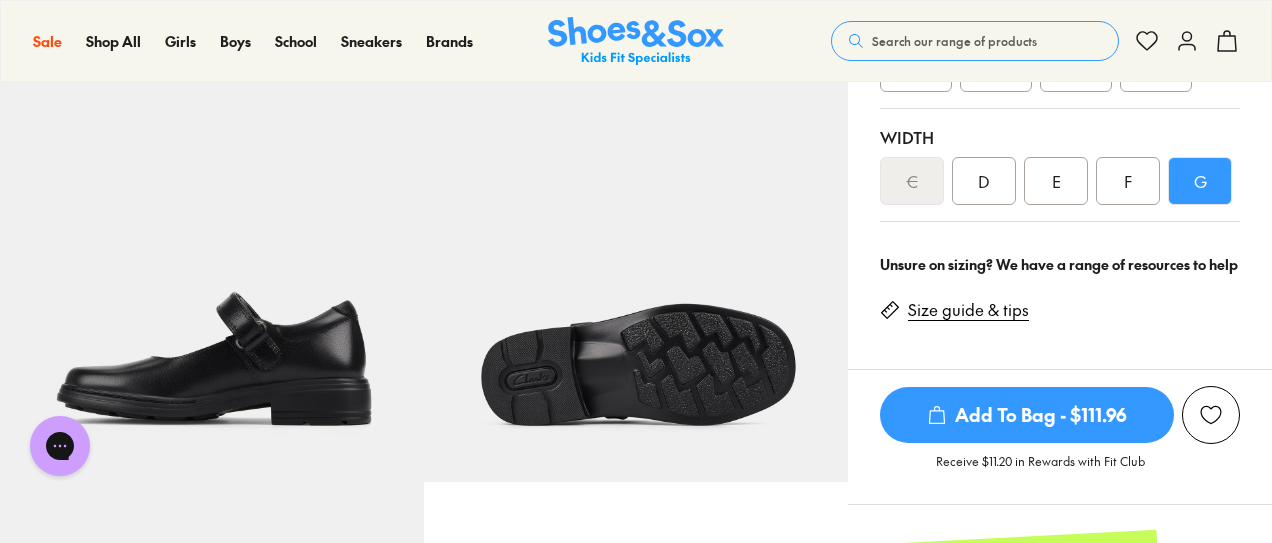 scroll, scrollTop: 918, scrollLeft: 0, axis: vertical 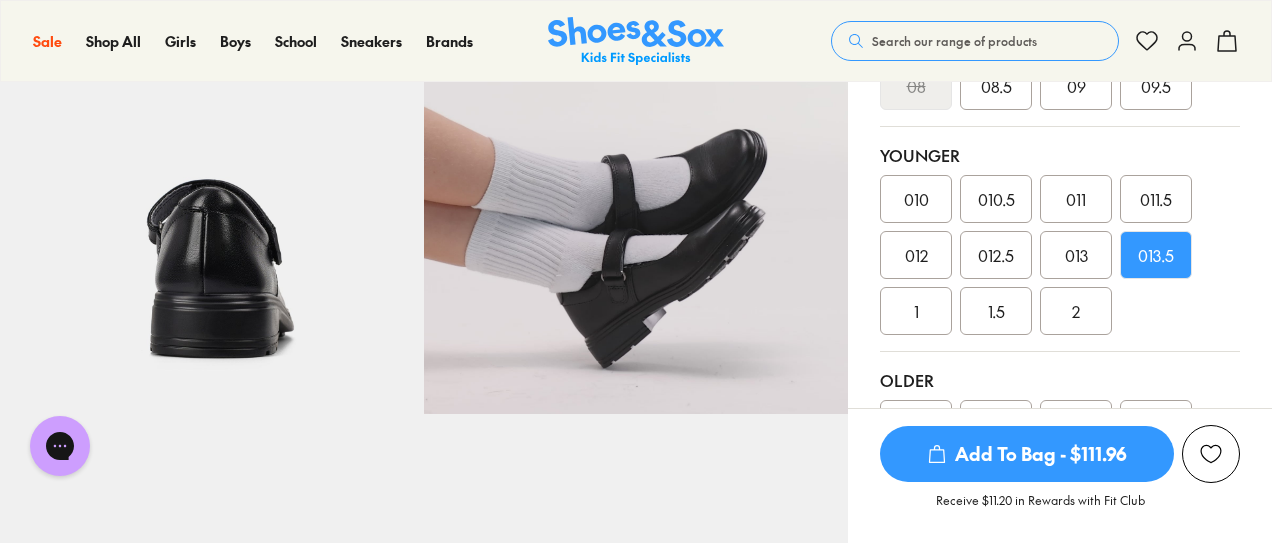 drag, startPoint x: 1271, startPoint y: 72, endPoint x: 1272, endPoint y: 58, distance: 14.035668 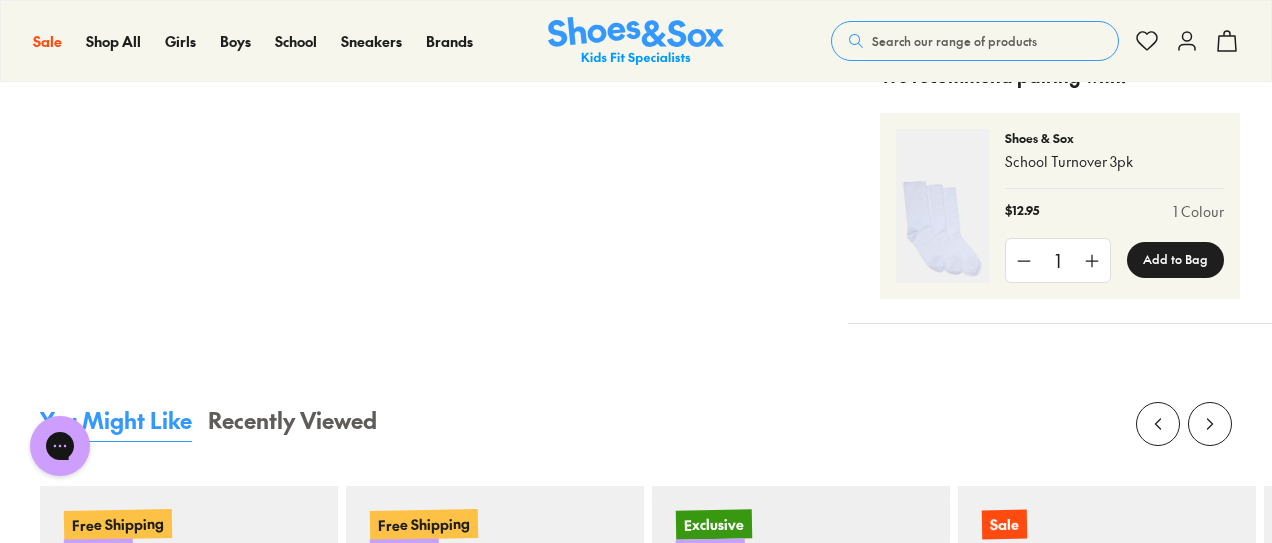 scroll, scrollTop: 0, scrollLeft: 0, axis: both 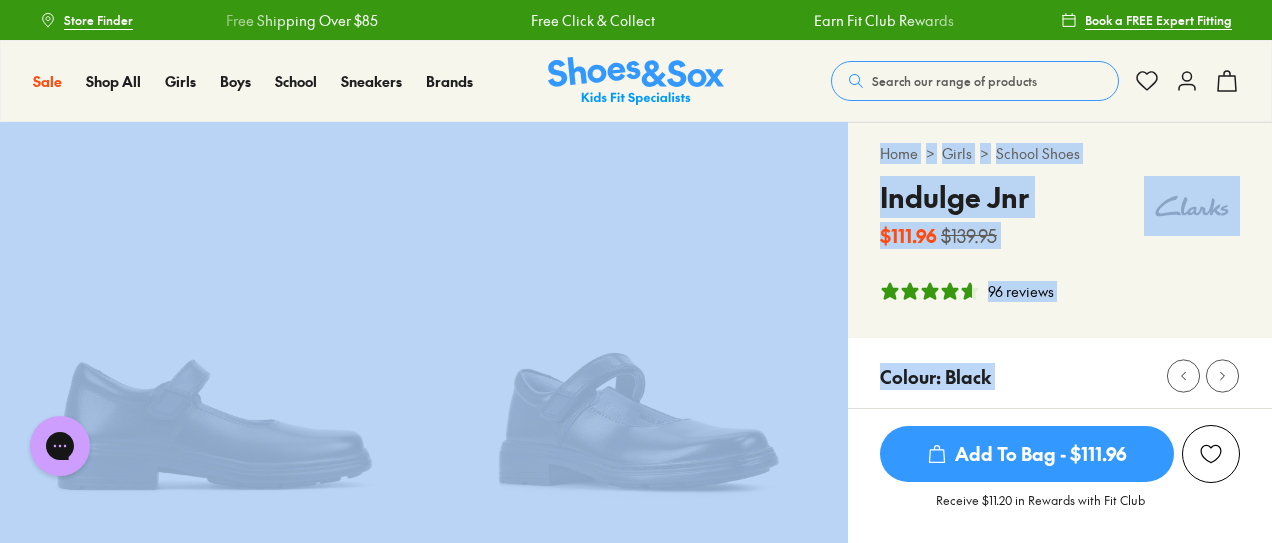 click on "Home
>
Girls
>
School Shoes
Indulge Jnr
$111.96 $139.95
96 reviews" at bounding box center [1060, 230] 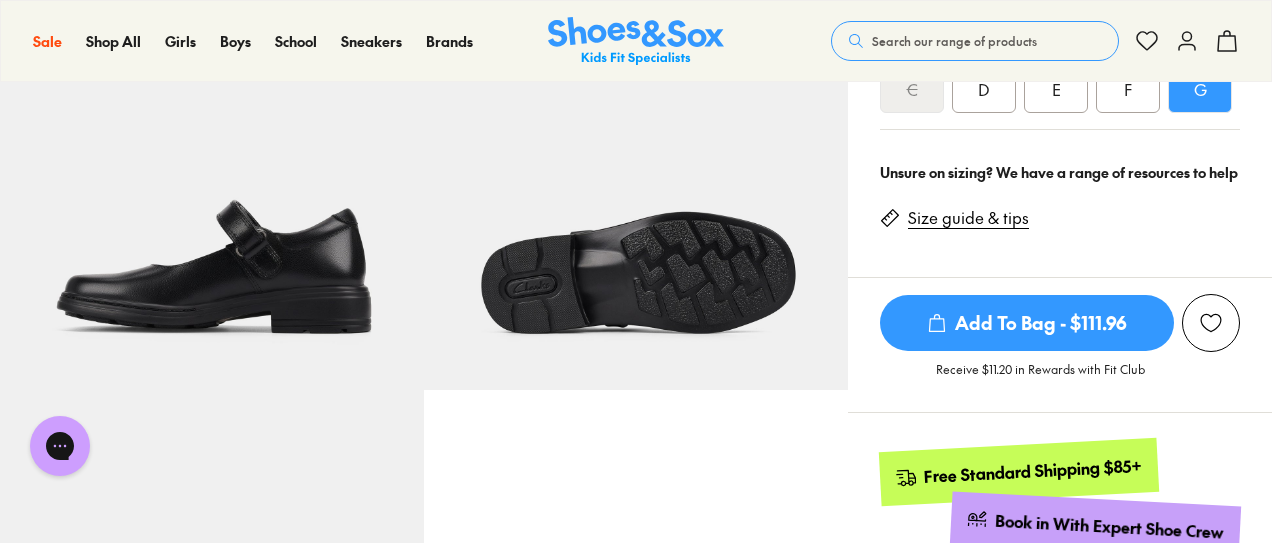 scroll, scrollTop: 0, scrollLeft: 0, axis: both 